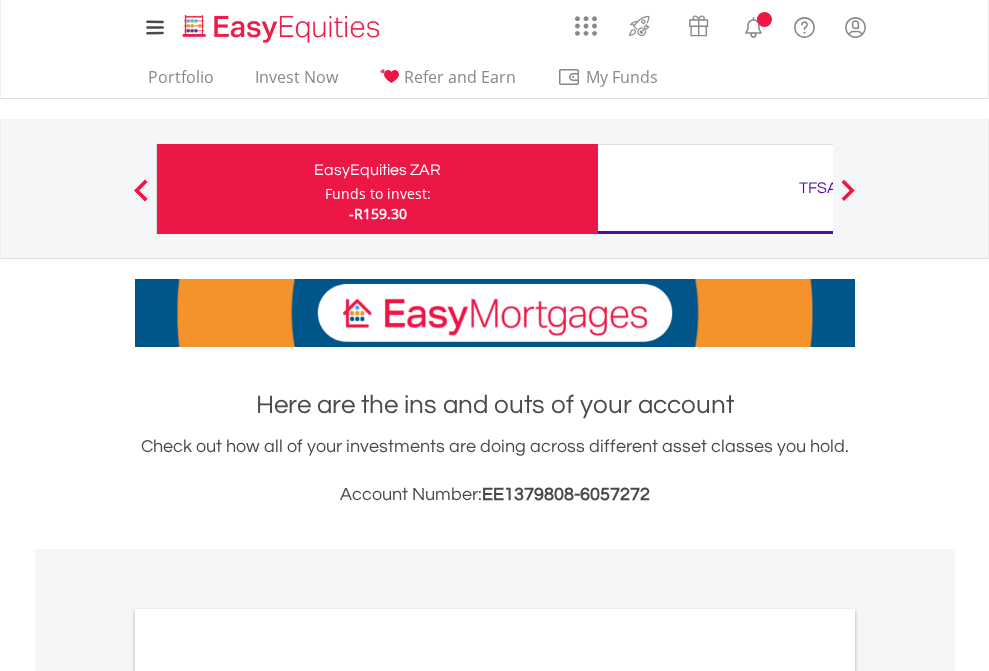 scroll, scrollTop: 0, scrollLeft: 0, axis: both 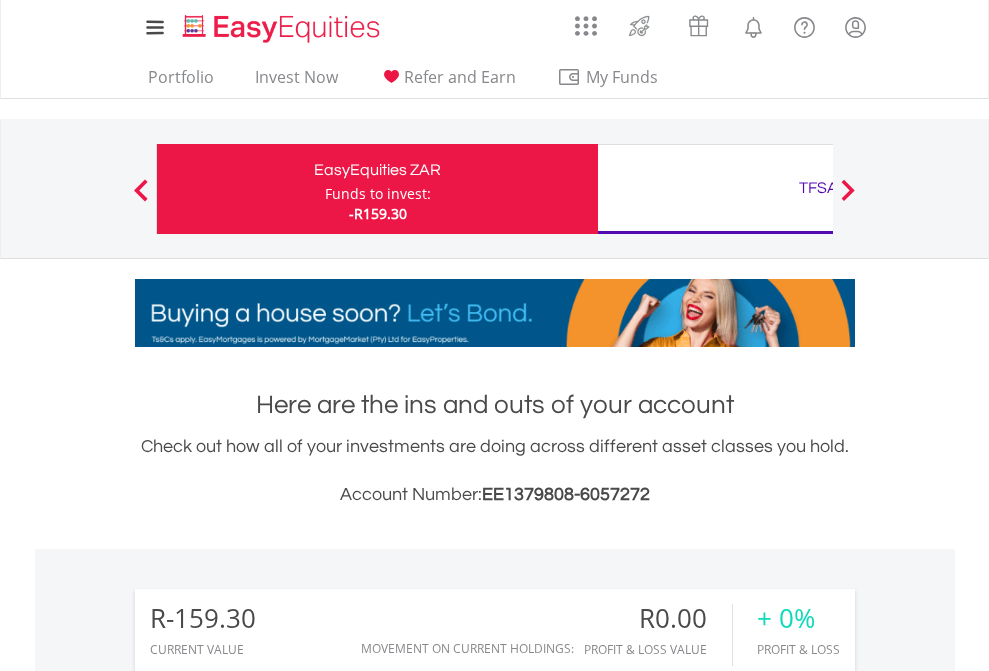 click on "Funds to invest:" at bounding box center [378, 194] 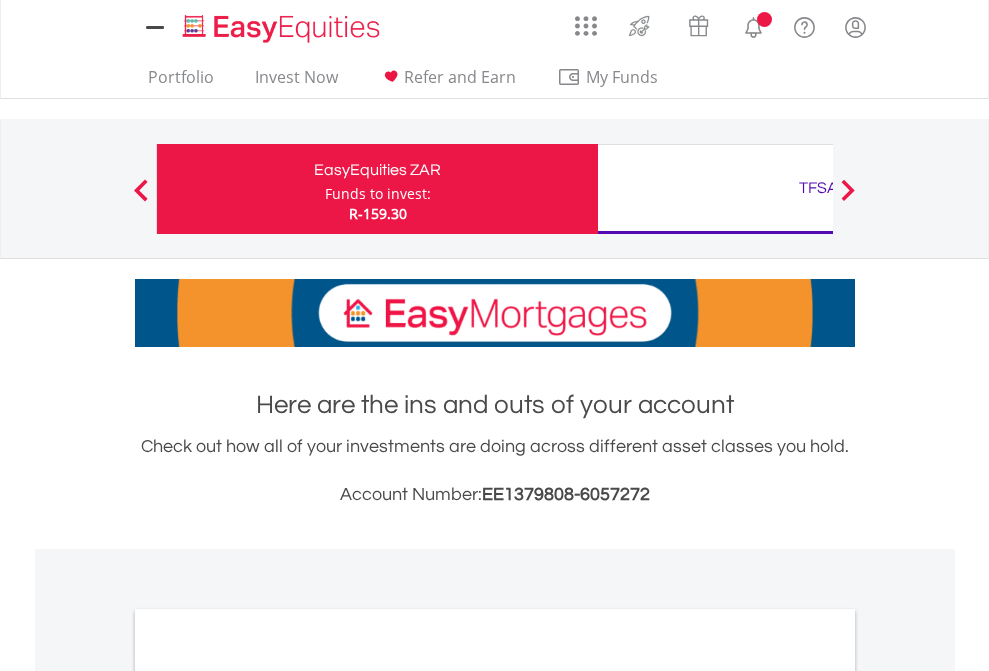 scroll, scrollTop: 0, scrollLeft: 0, axis: both 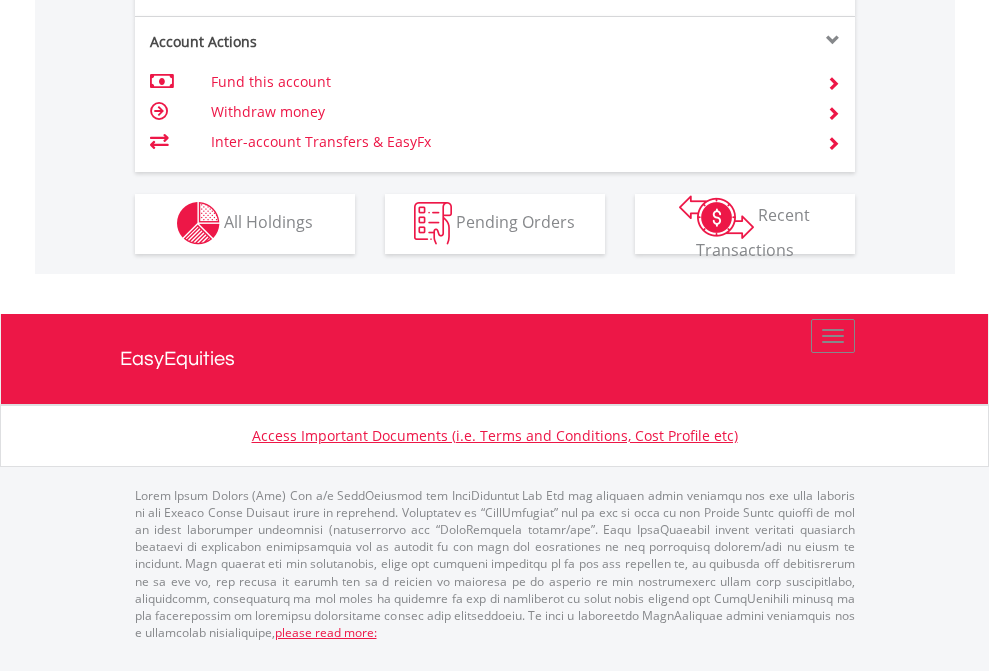click on "Investment types" at bounding box center (706, -353) 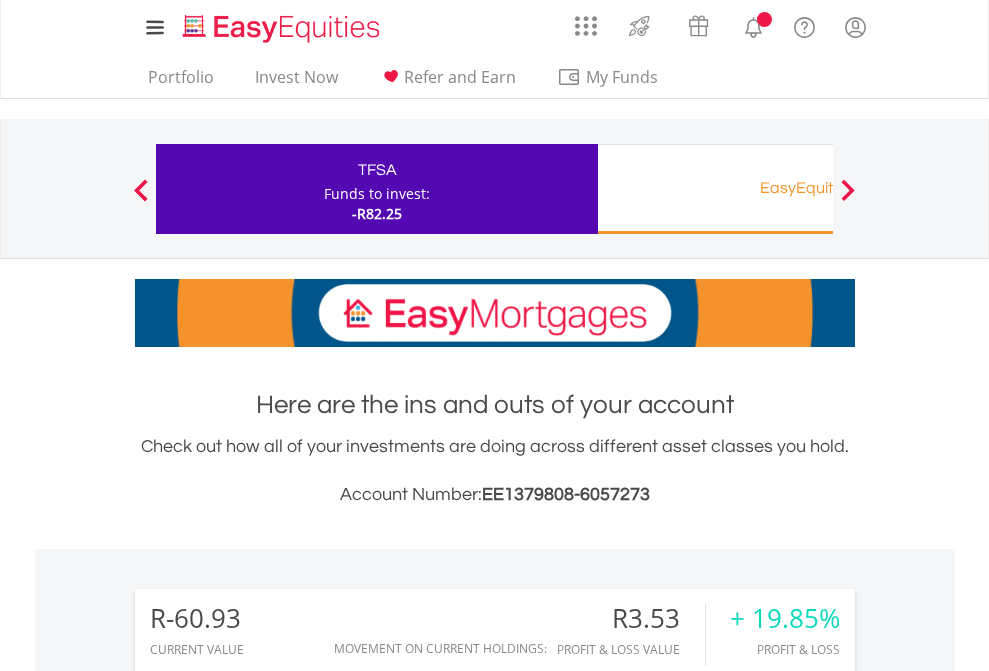 scroll, scrollTop: 0, scrollLeft: 0, axis: both 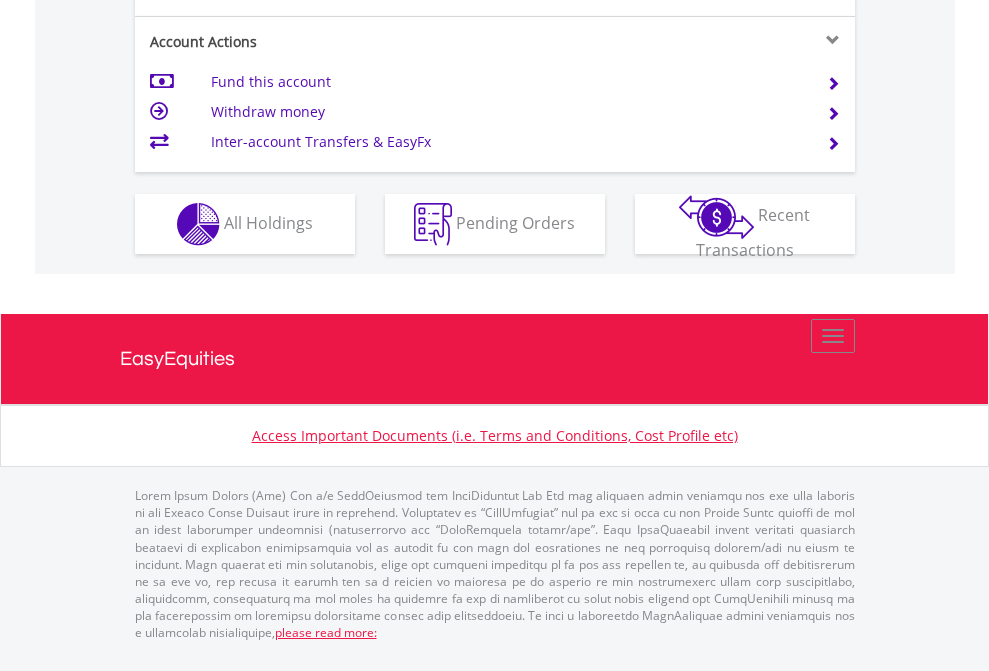 click on "Investment types" at bounding box center (706, -337) 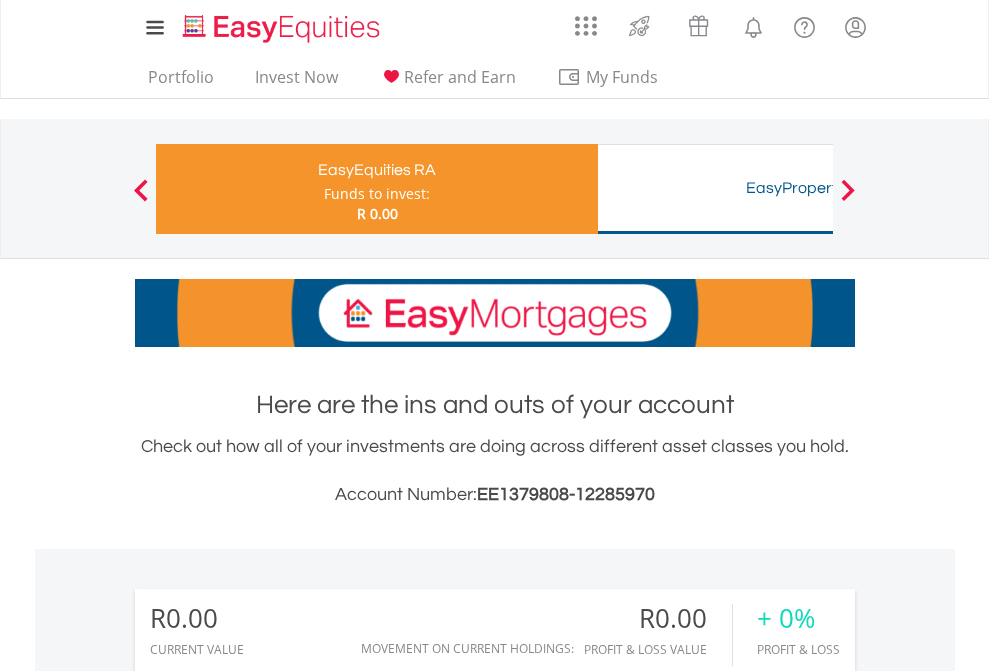 scroll, scrollTop: 671, scrollLeft: 0, axis: vertical 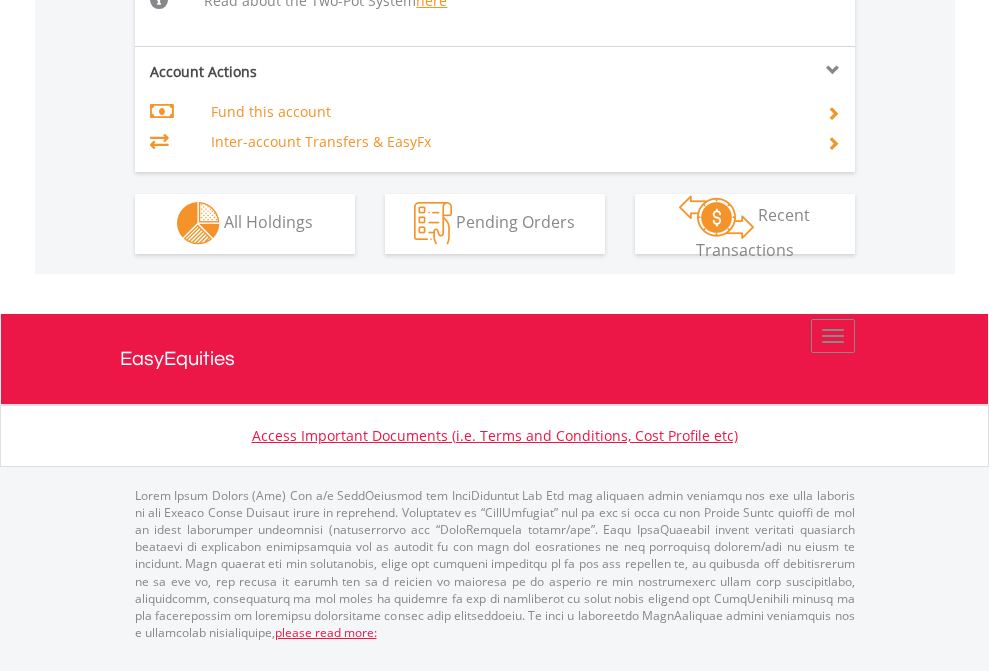 click on "Investment types" at bounding box center [706, -534] 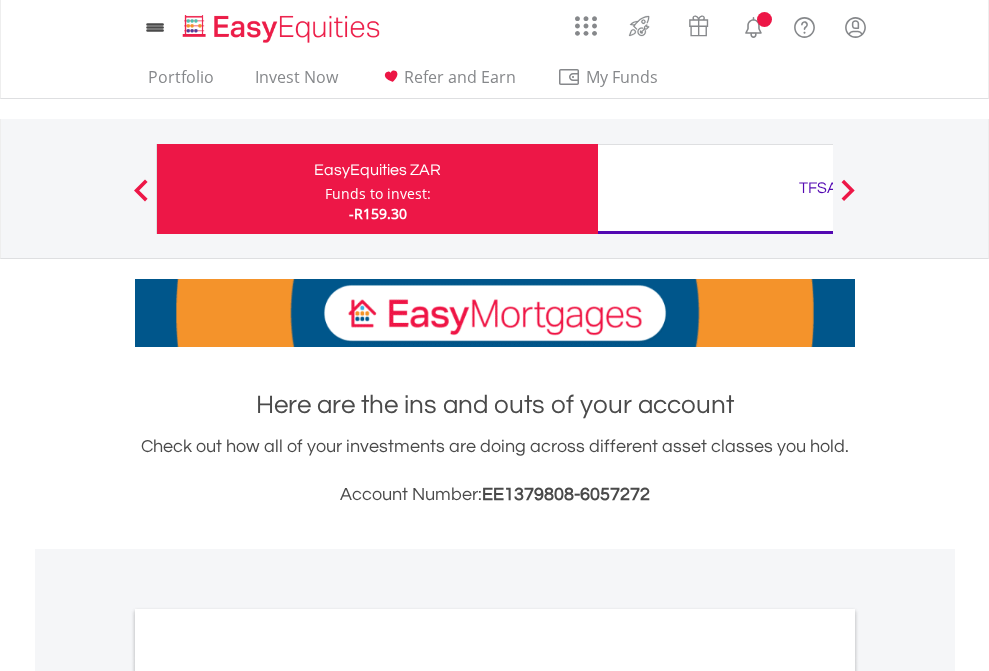 scroll, scrollTop: 1202, scrollLeft: 0, axis: vertical 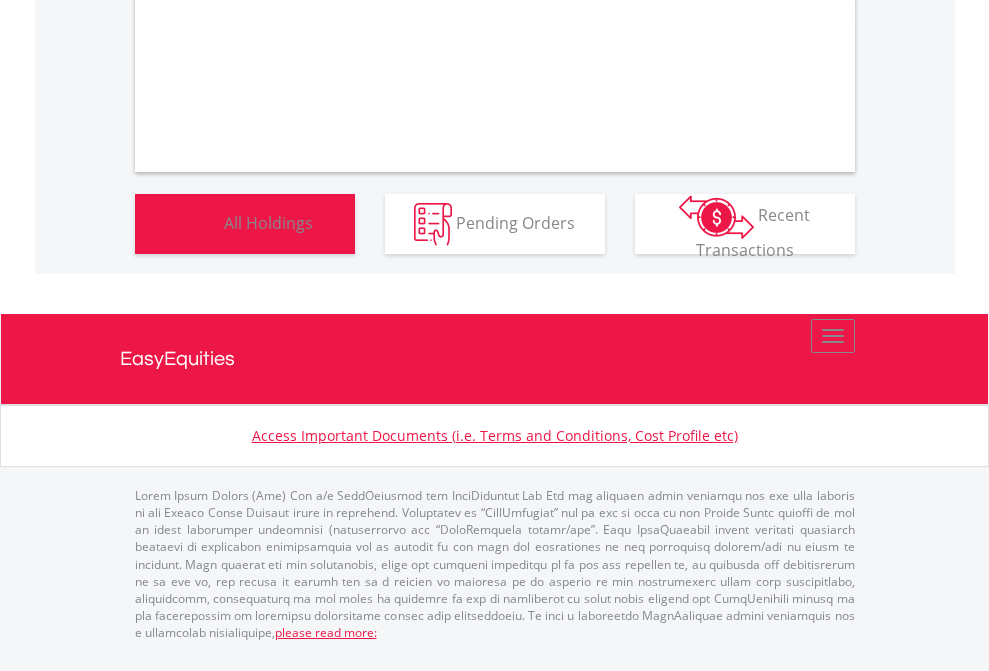 click on "All Holdings" at bounding box center [268, 222] 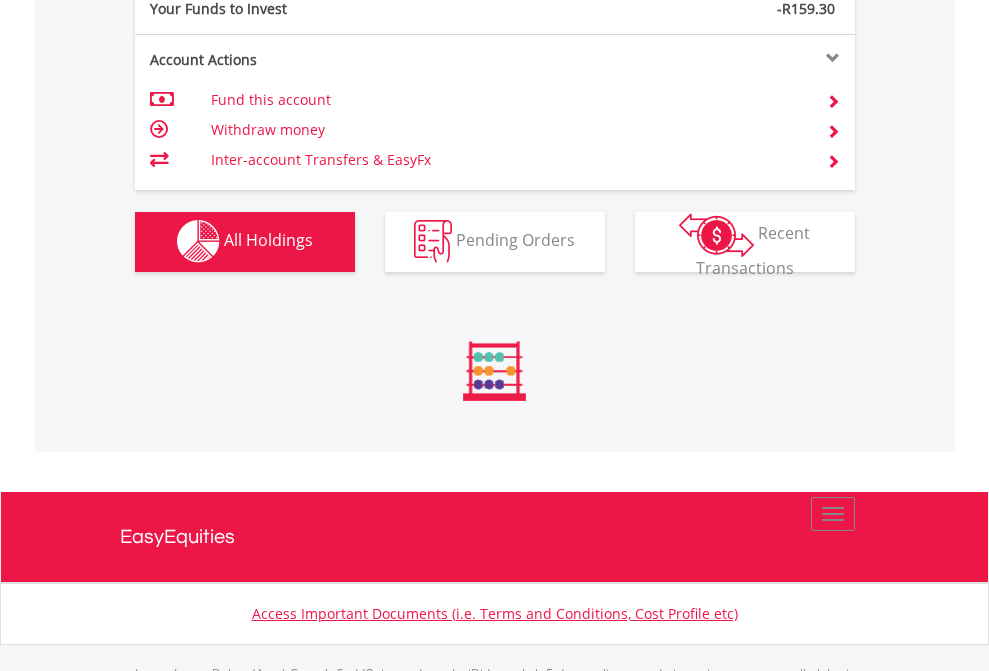scroll, scrollTop: 999808, scrollLeft: 999687, axis: both 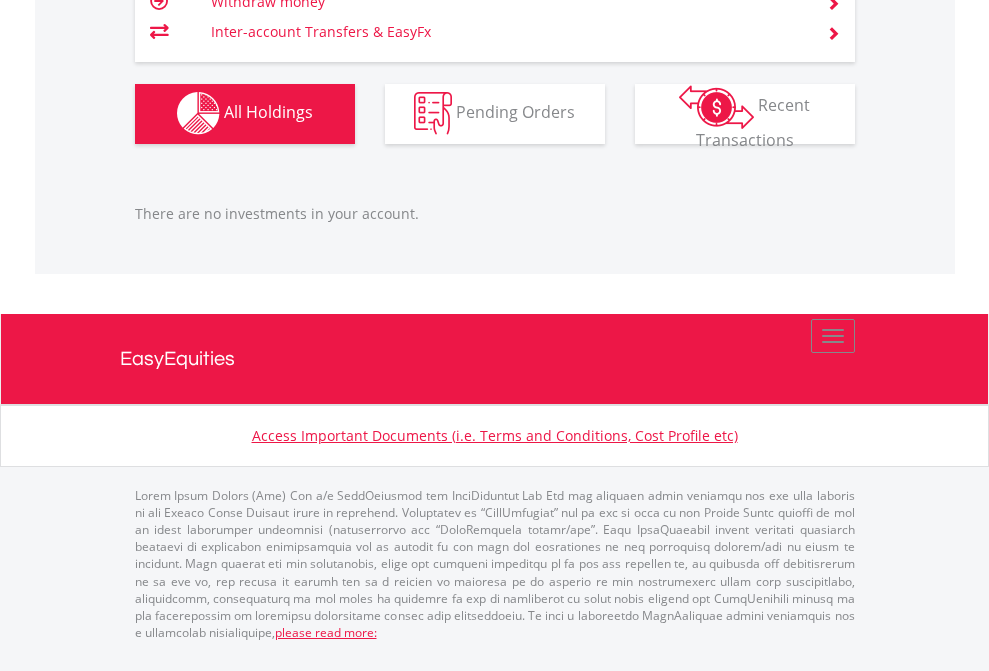click on "TFSA" at bounding box center (818, -1142) 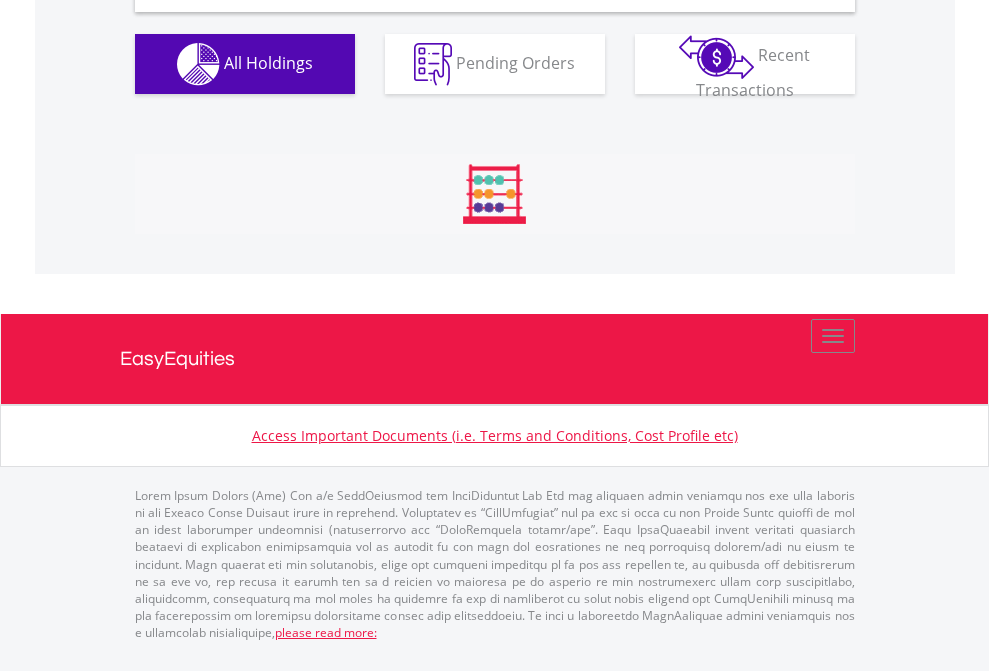 scroll, scrollTop: 1933, scrollLeft: 0, axis: vertical 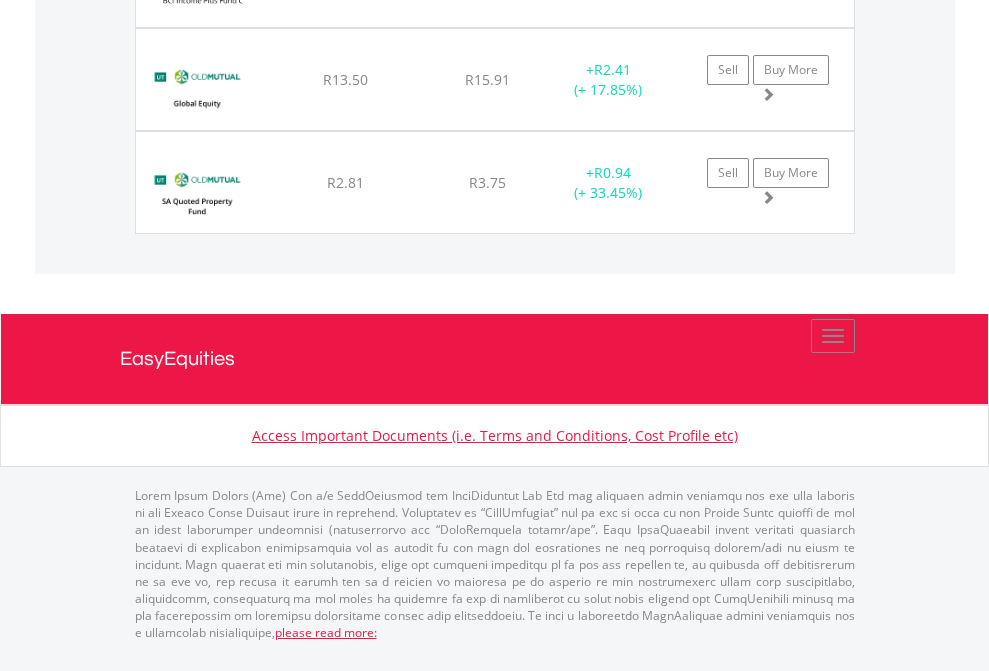 click on "EasyEquities RA" at bounding box center (818, -1173) 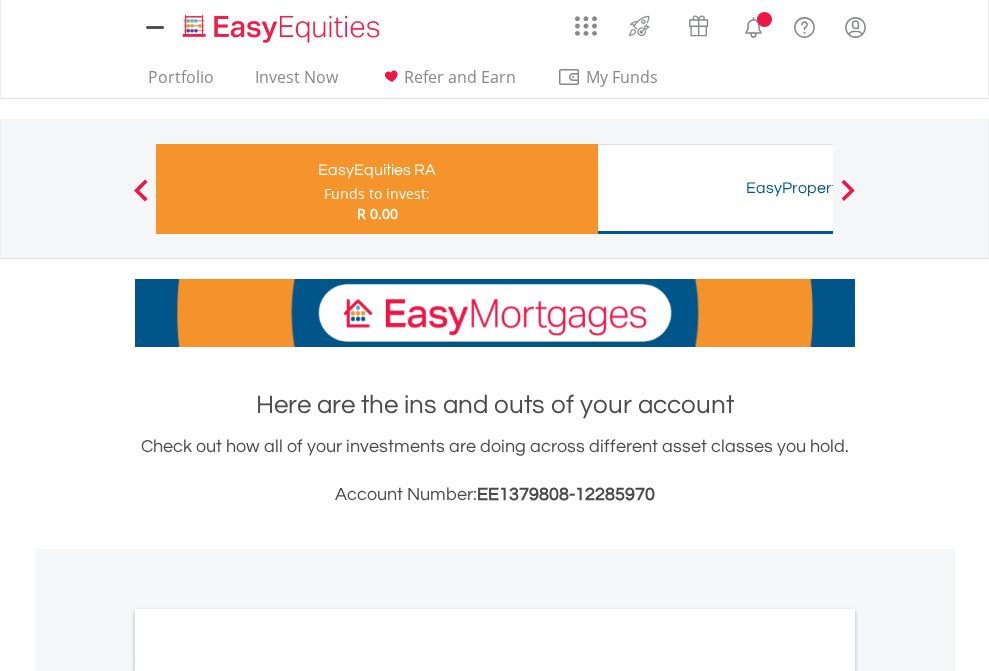 scroll, scrollTop: 0, scrollLeft: 0, axis: both 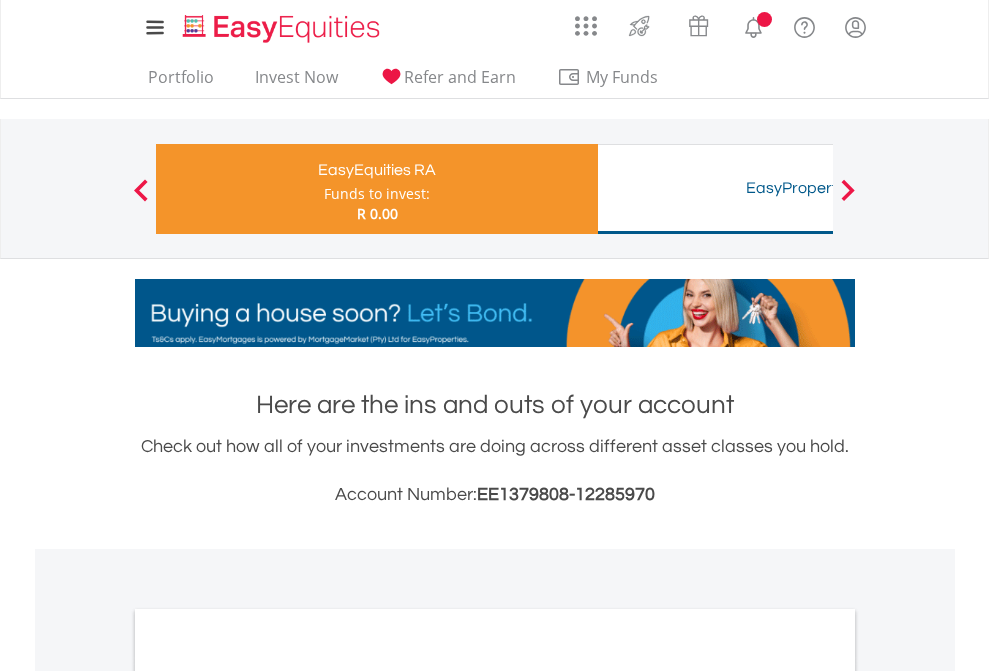 click on "All Holdings" at bounding box center (268, 1066) 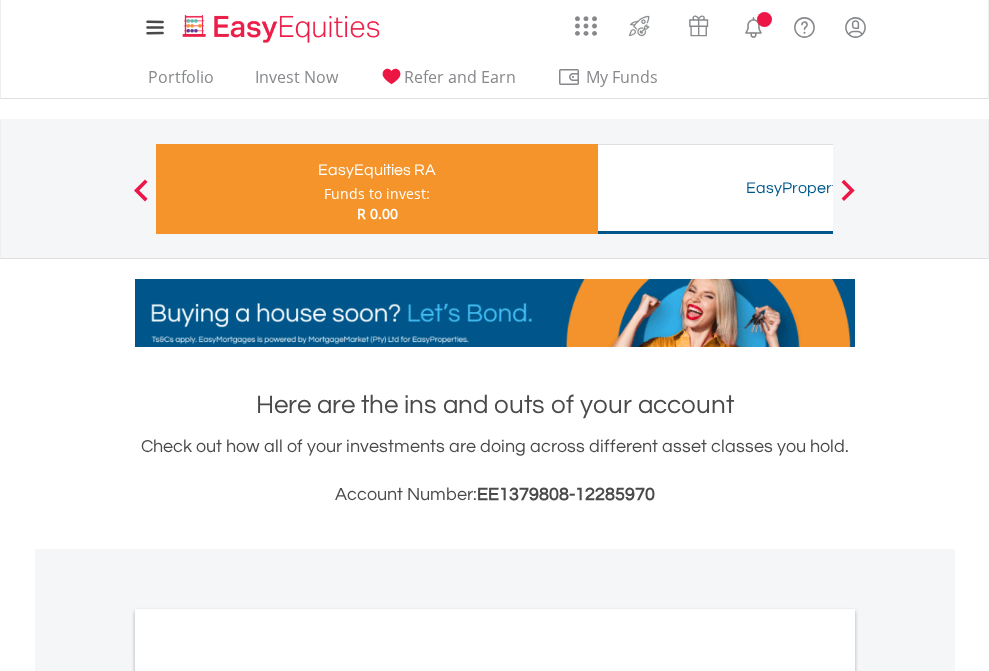 scroll, scrollTop: 1202, scrollLeft: 0, axis: vertical 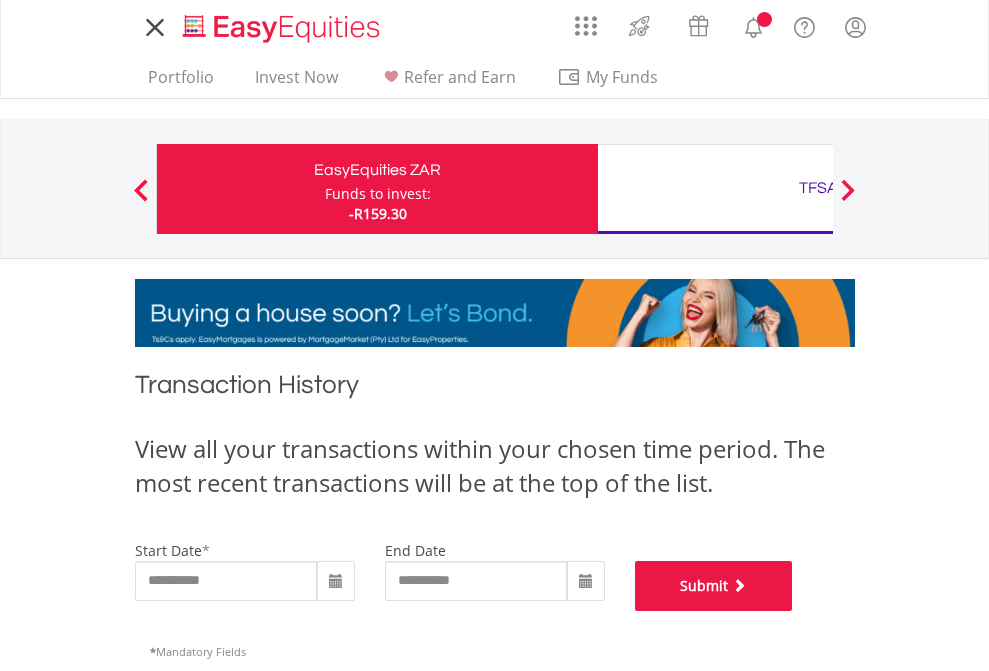 click on "Submit" at bounding box center (714, 586) 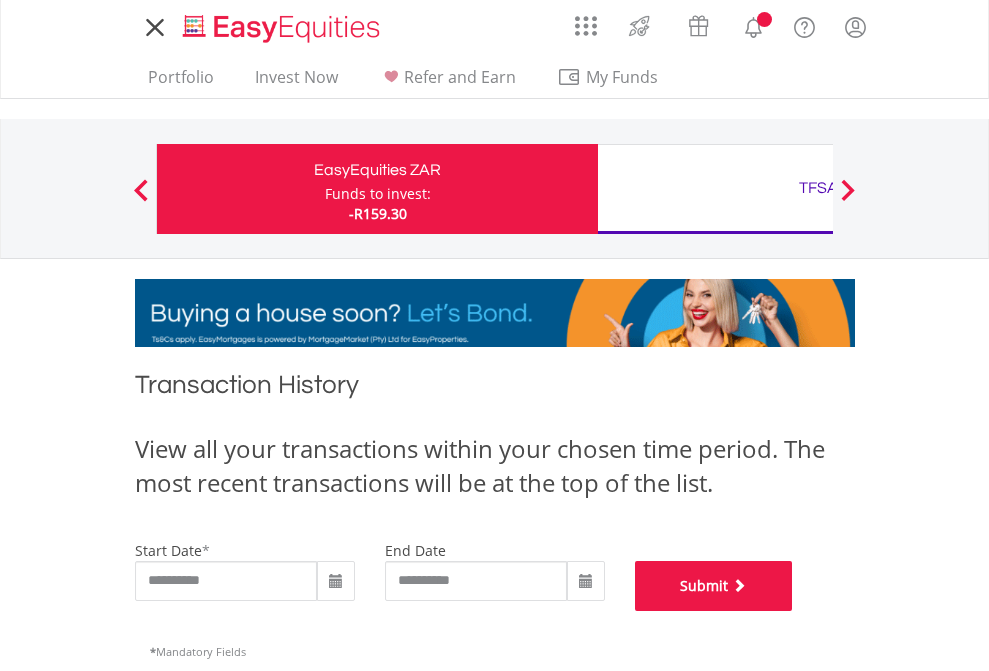 scroll, scrollTop: 811, scrollLeft: 0, axis: vertical 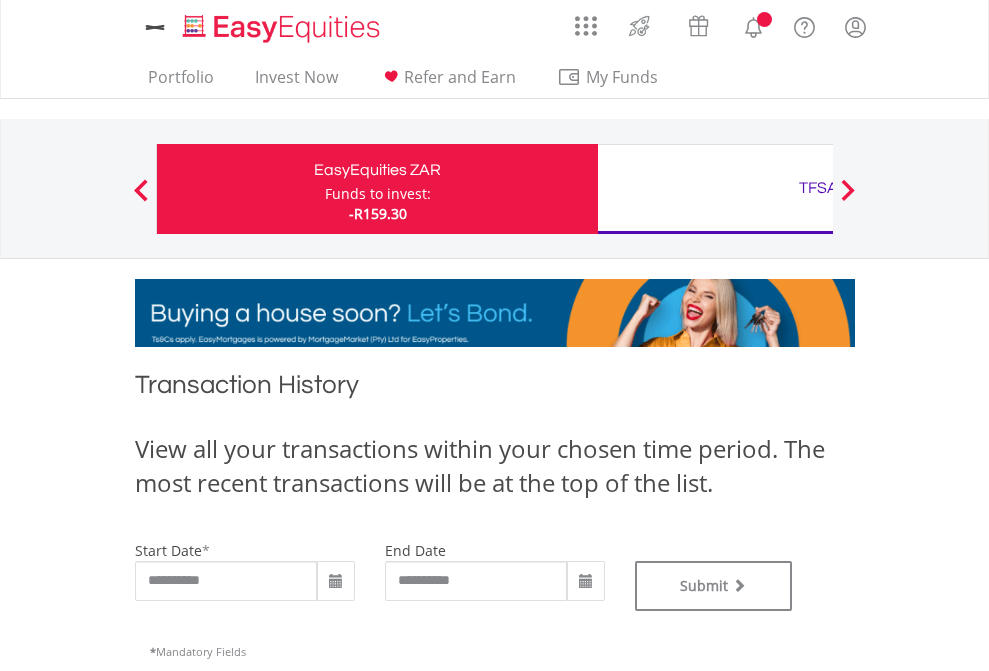 click on "TFSA" at bounding box center [818, 188] 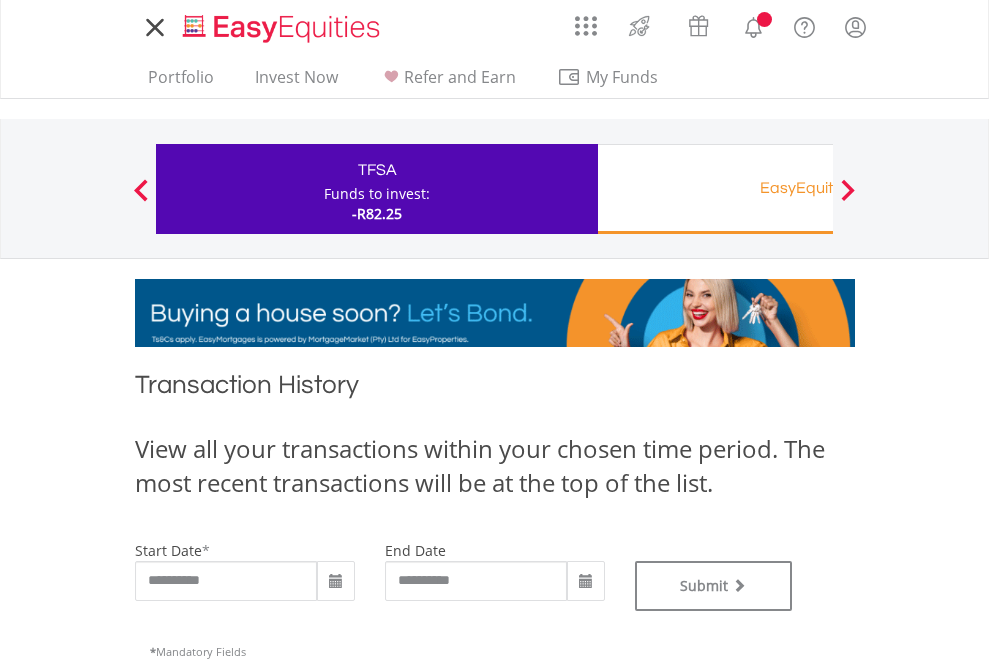 scroll, scrollTop: 0, scrollLeft: 0, axis: both 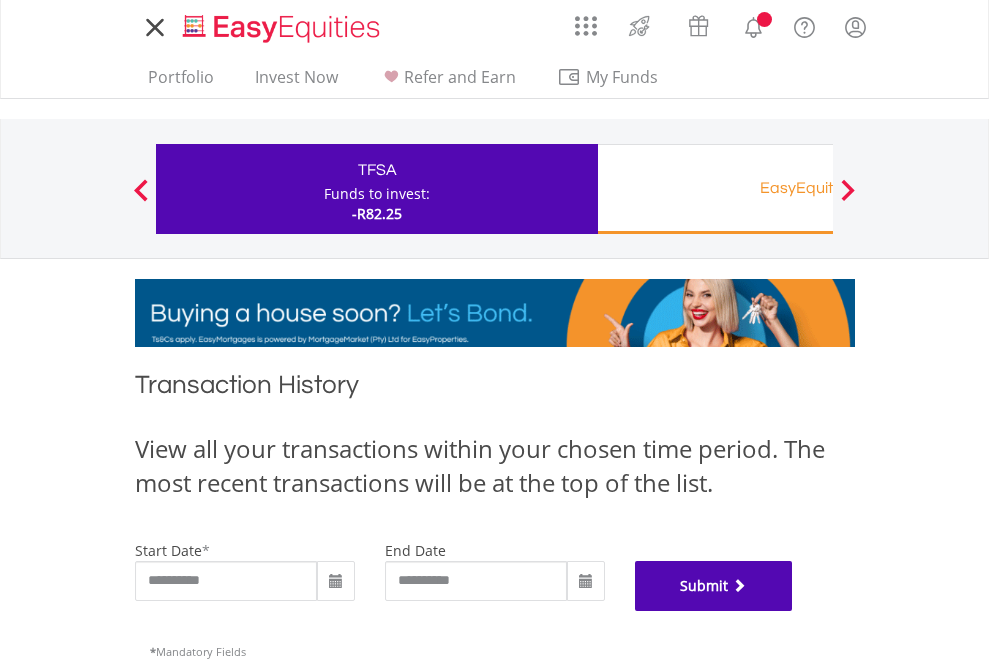 click on "Submit" at bounding box center [714, 586] 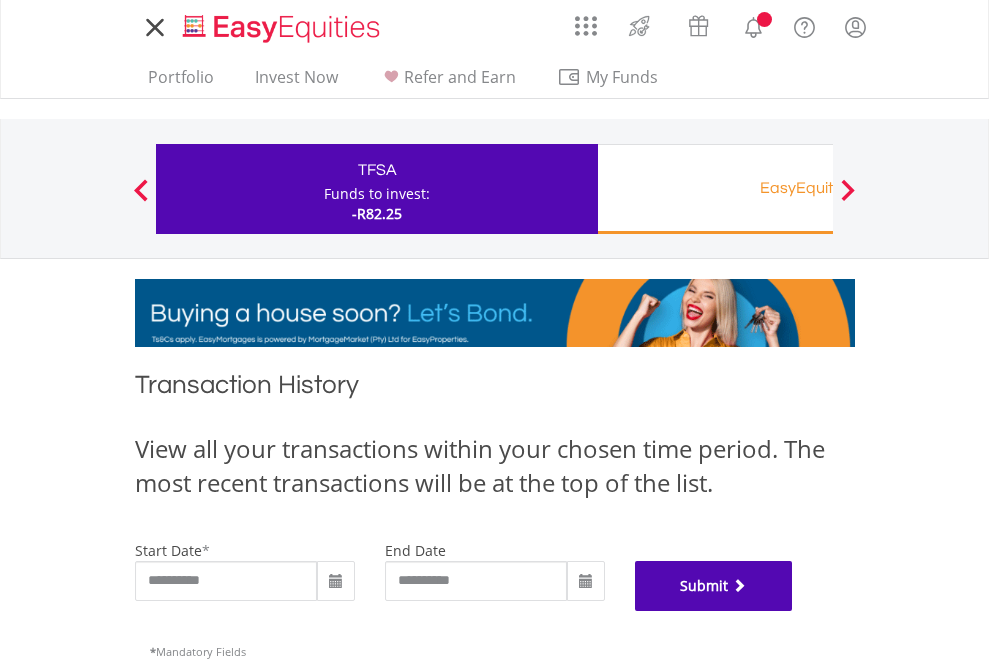 scroll, scrollTop: 811, scrollLeft: 0, axis: vertical 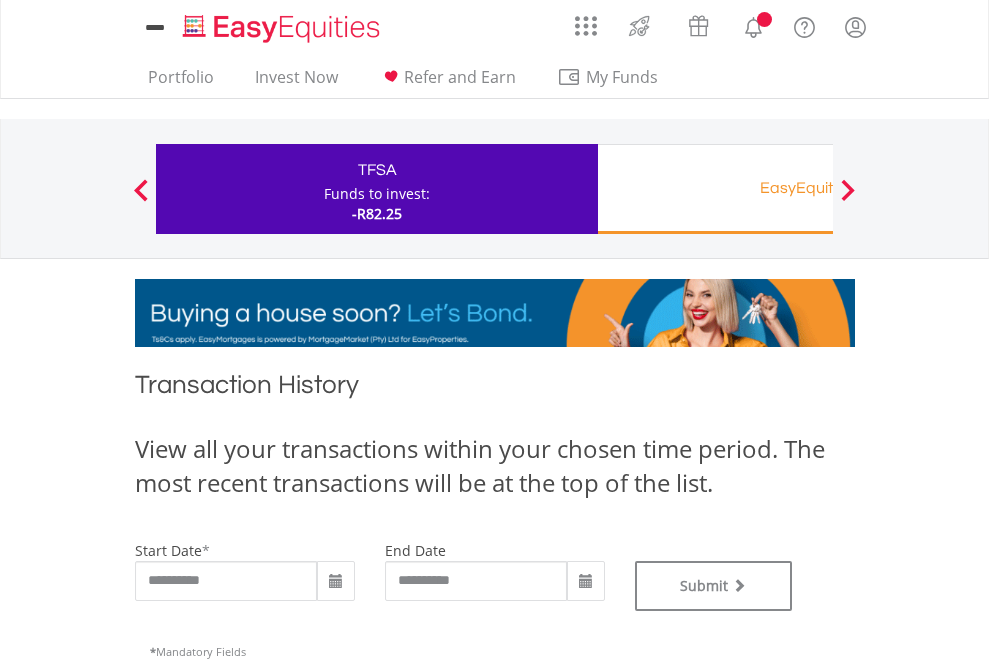 click on "EasyEquities RA" at bounding box center (818, 188) 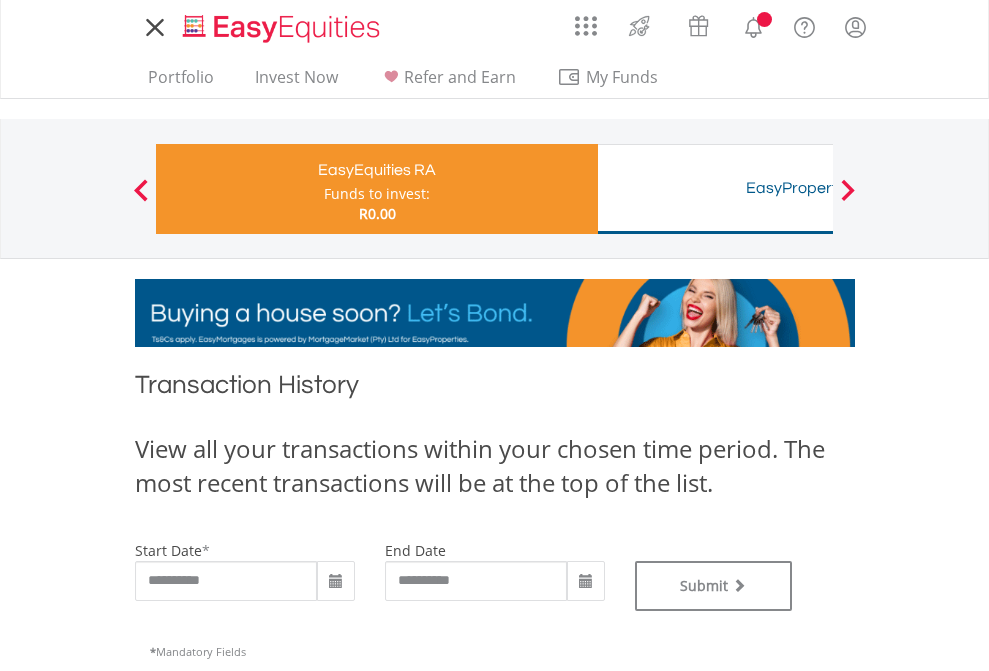 scroll, scrollTop: 0, scrollLeft: 0, axis: both 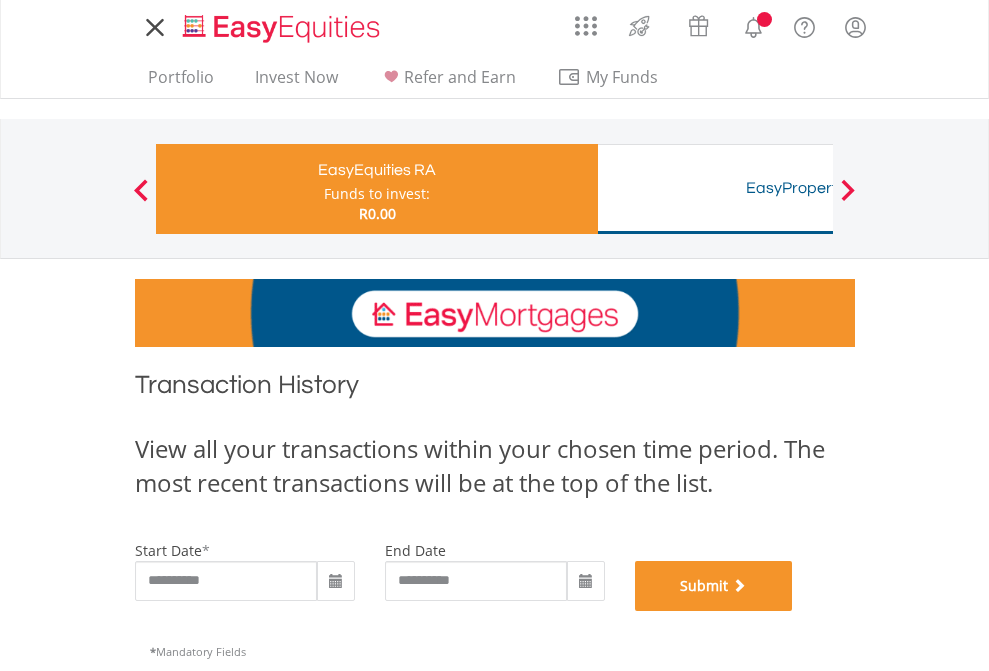 click on "Submit" at bounding box center (714, 586) 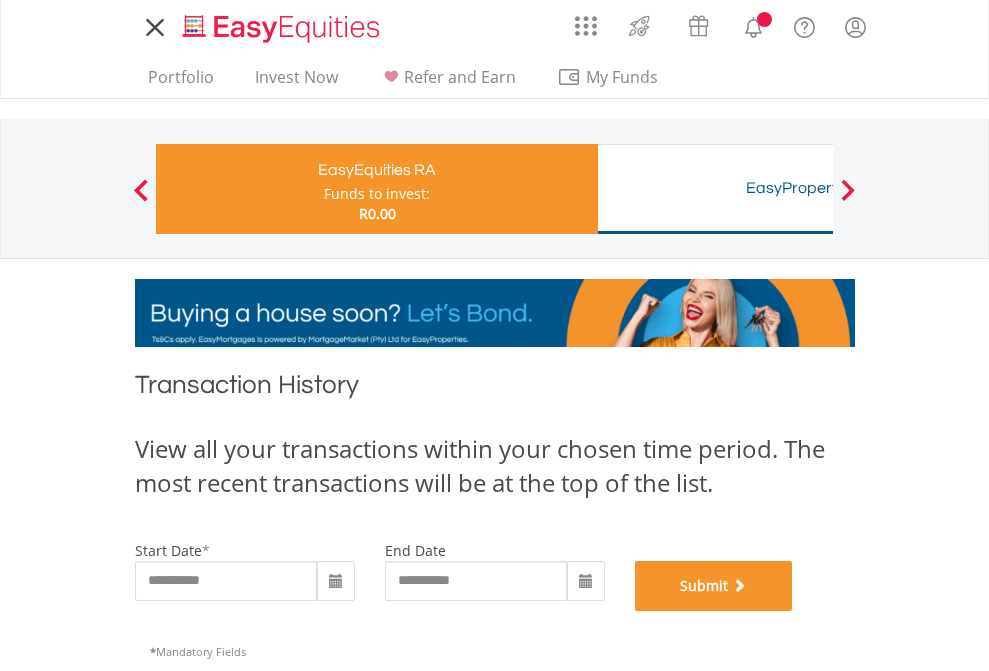 scroll, scrollTop: 811, scrollLeft: 0, axis: vertical 